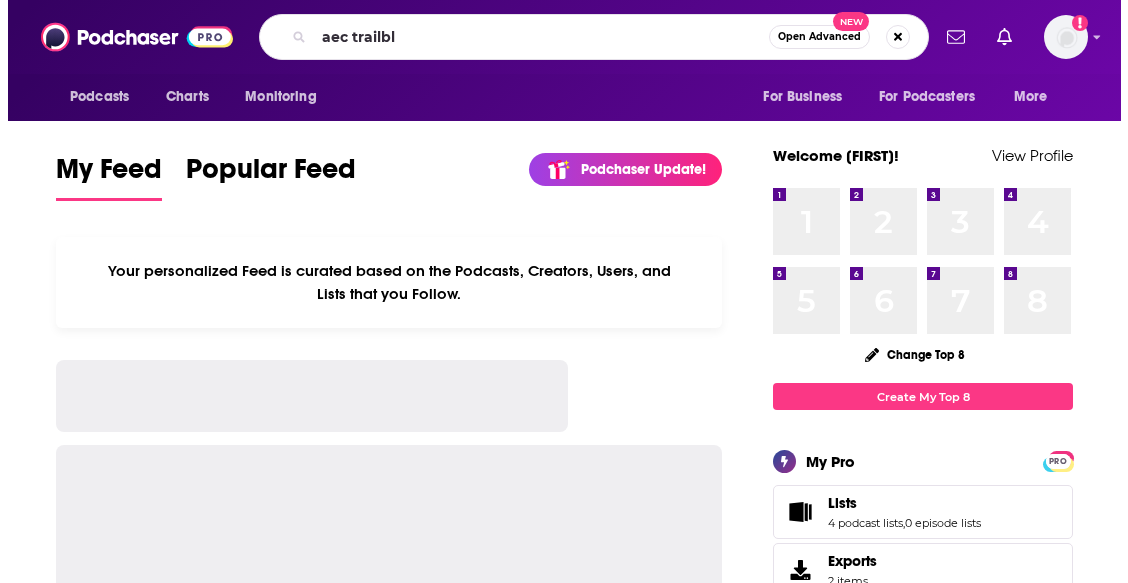 scroll, scrollTop: 0, scrollLeft: 0, axis: both 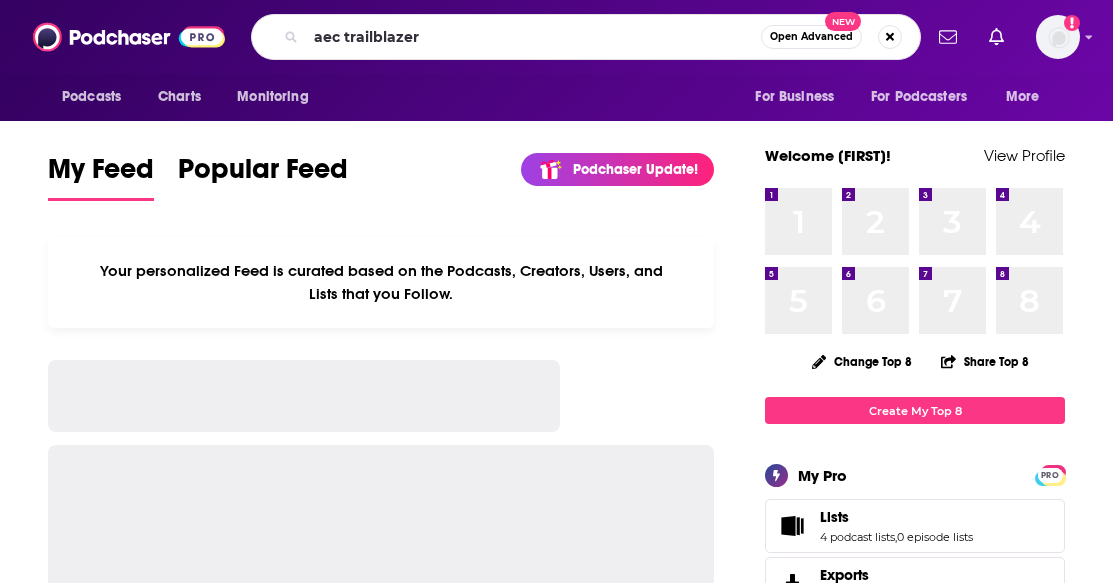 type on "aec trailblazer" 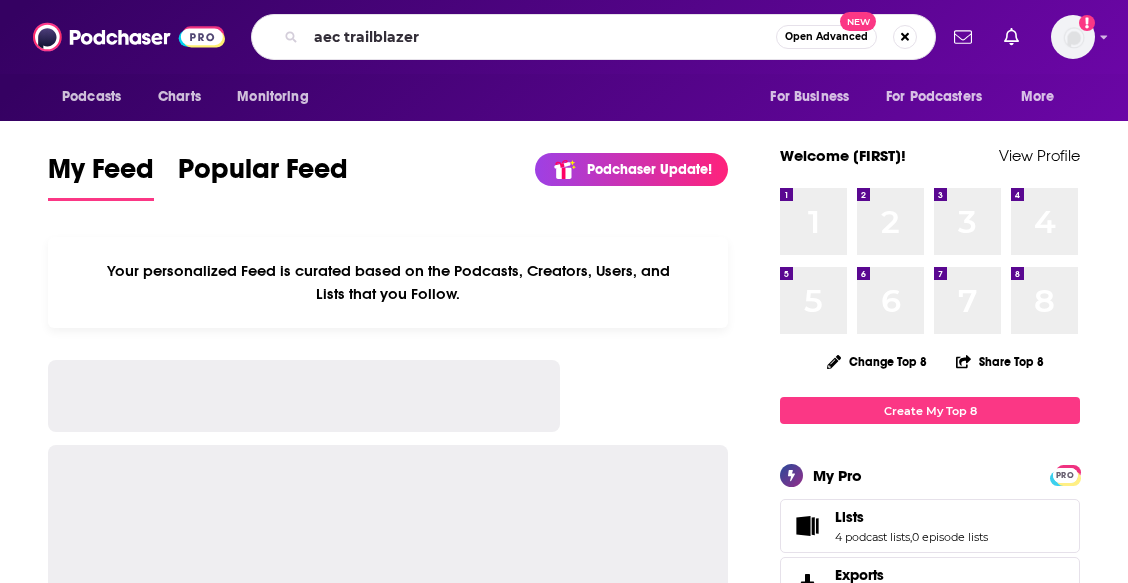 scroll, scrollTop: 0, scrollLeft: 0, axis: both 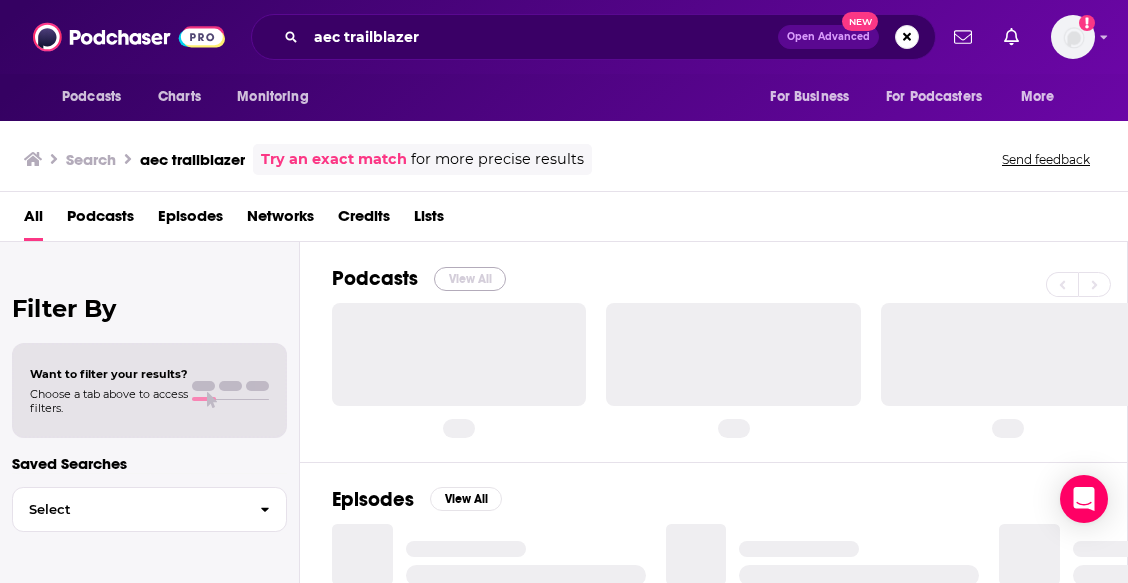 click on "View All" at bounding box center (470, 279) 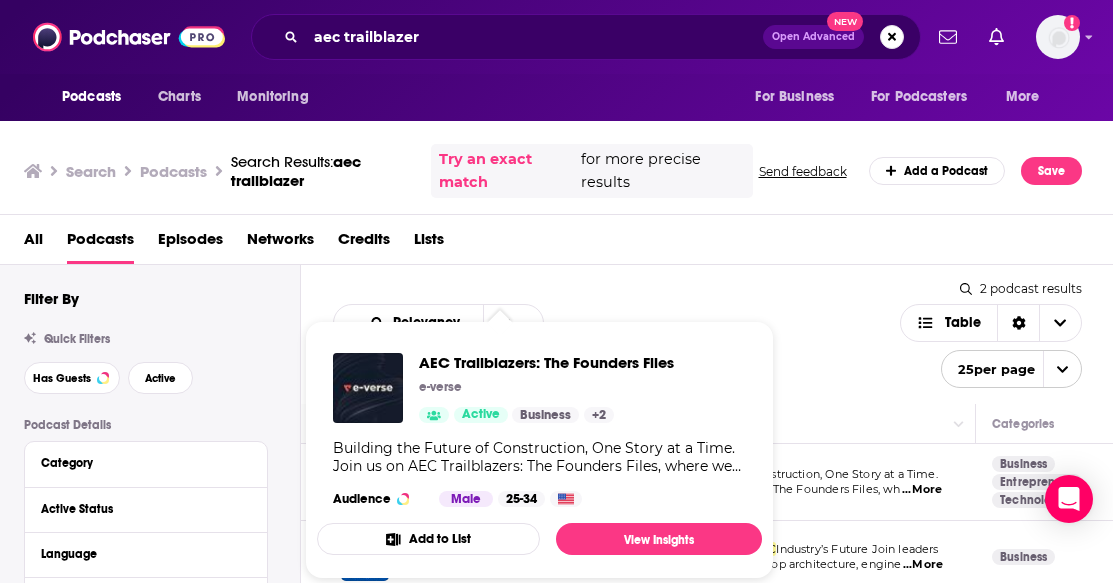 click on "Building the Future of Construction, One Story at a Time.
Join us on AEC Trailblazers: The Founders Files, where we delve into the minds of the brightest stars in the architecture, engineering, and construction (AEC) startup world. Through intimate interviews, we go beyond the elevator pitch to uncover the raw, personal stories behind these innovative disruptors.
Forget dry industry jargon. This is where passion meets innovation. Hear directly from the founders who are shattering traditional mindsets and reimagining the built environment. Join our community of passionate builders.
Find more content on e-verse.com, aecworks.e-verse.com everse.substack.com" at bounding box center (539, 457) 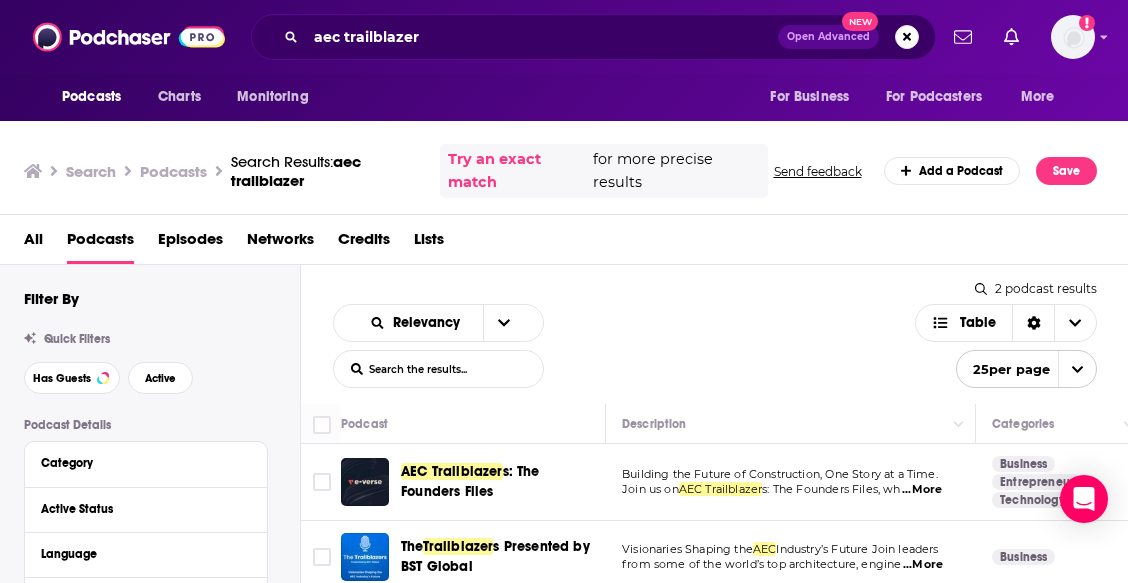 click on "Podcasts Charts Monitoring aec trailblazer Open Advanced New For Business For Podcasters More Add a profile image Podcasts Charts Monitoring For Business For Podcasters More Search Podcasts Search Results: &nbsp; aec trailblazer Try an exact match for more precise results Send feedback Add a Podcast Save All Podcasts Episodes Networks Credits Lists Filter By Quick Filters Has Guests Active Podcast Details Category Active Status Language Has Guests Brand Safety & Suitability Political Skew Beta Show More Audience & Reach Power Score™ Reach (Monthly) Reach (Episode Average) Gender Age Income Show More Saved Searches Select Relevancy List Search Input Search the results... Table 2 &nbsp; podcast &nbsp; results List Search Input Search the results... Table 25 &nbsp; per page Podcast Description Categories Reach (Monthly) Reach (Episode) Top Country AEC Trailblazer s: The Founders Files Building the Future of Construction, One Story at a Time. &nbsp; Join us on &nbsp; AEC Trailblazer s: The Founders Files, wh &nbsp; ...More Business Entrepreneur --" at bounding box center [564, 291] 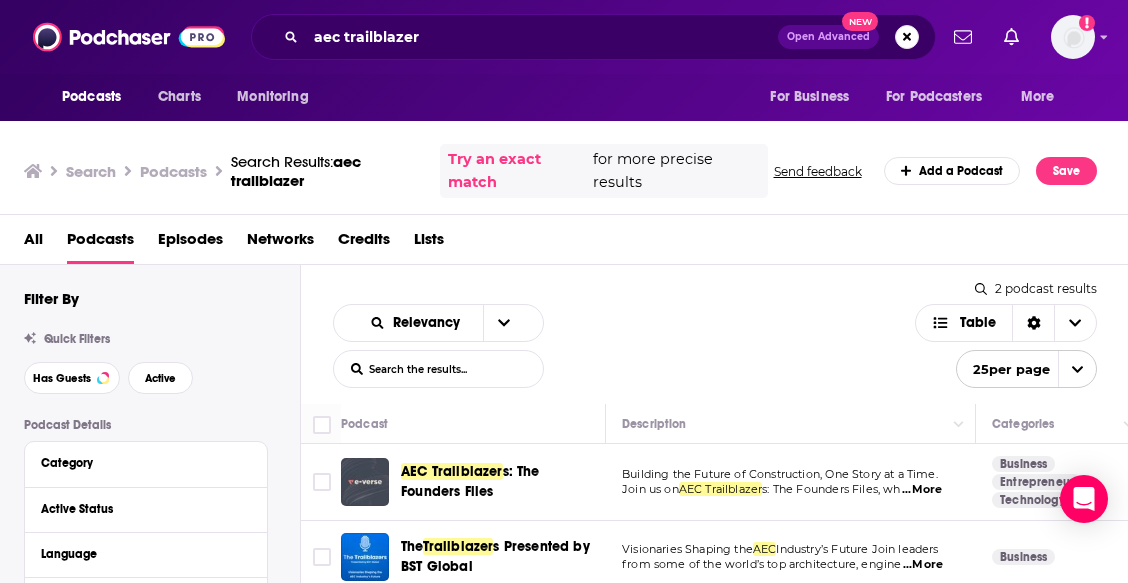 click at bounding box center (365, 482) 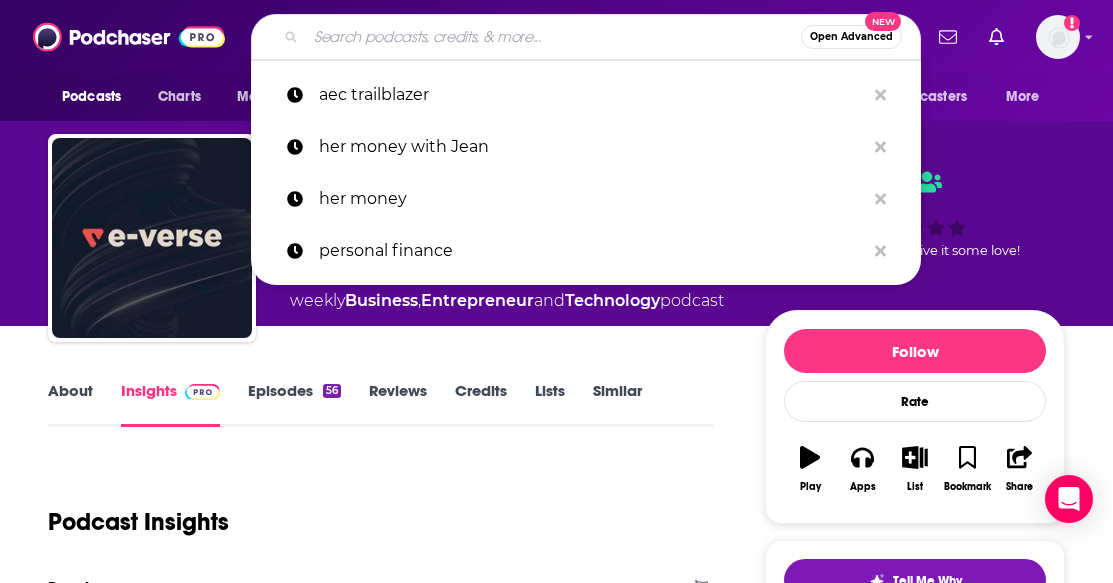 click at bounding box center [553, 37] 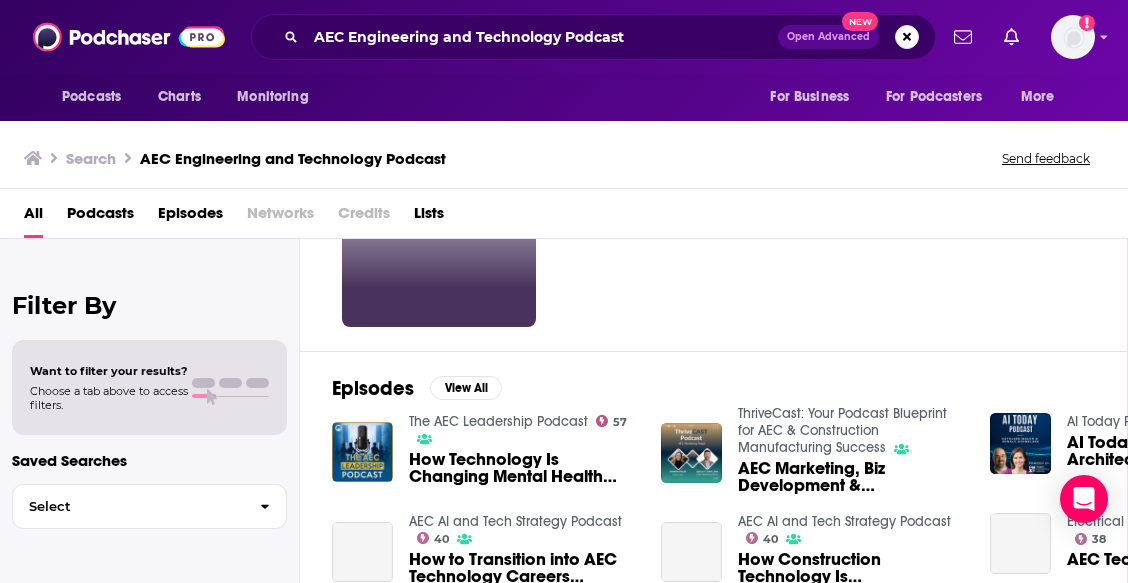 scroll, scrollTop: 200, scrollLeft: 0, axis: vertical 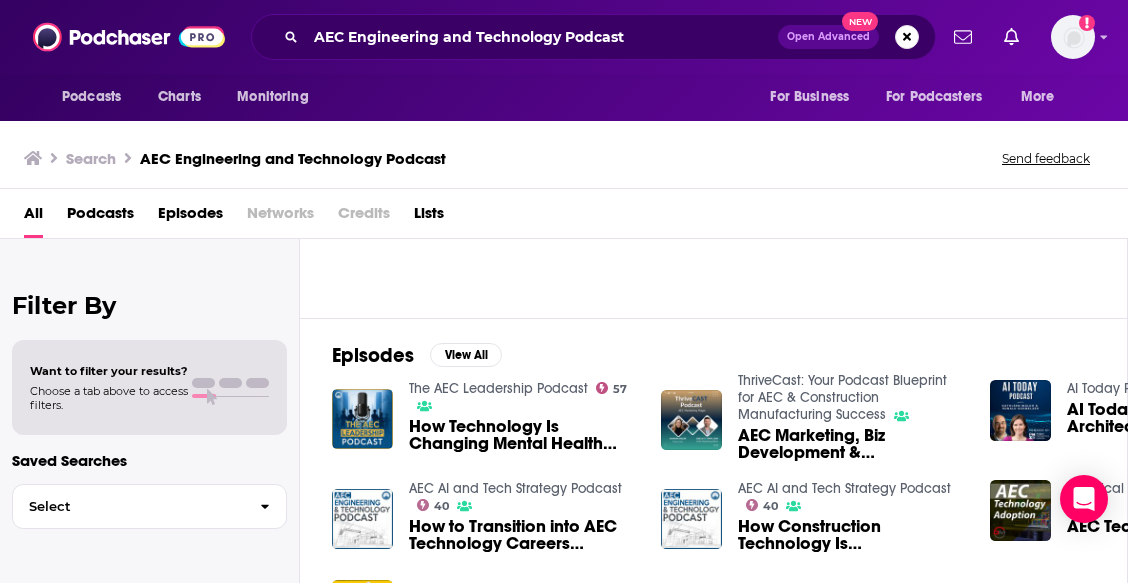click on "Podcasts" at bounding box center [100, 217] 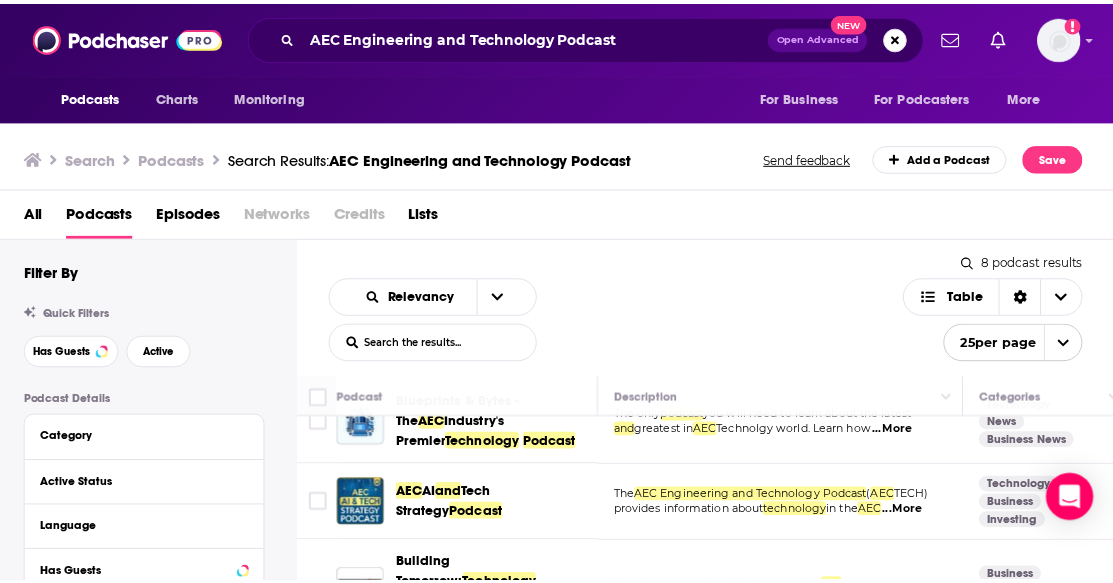 scroll, scrollTop: 0, scrollLeft: 0, axis: both 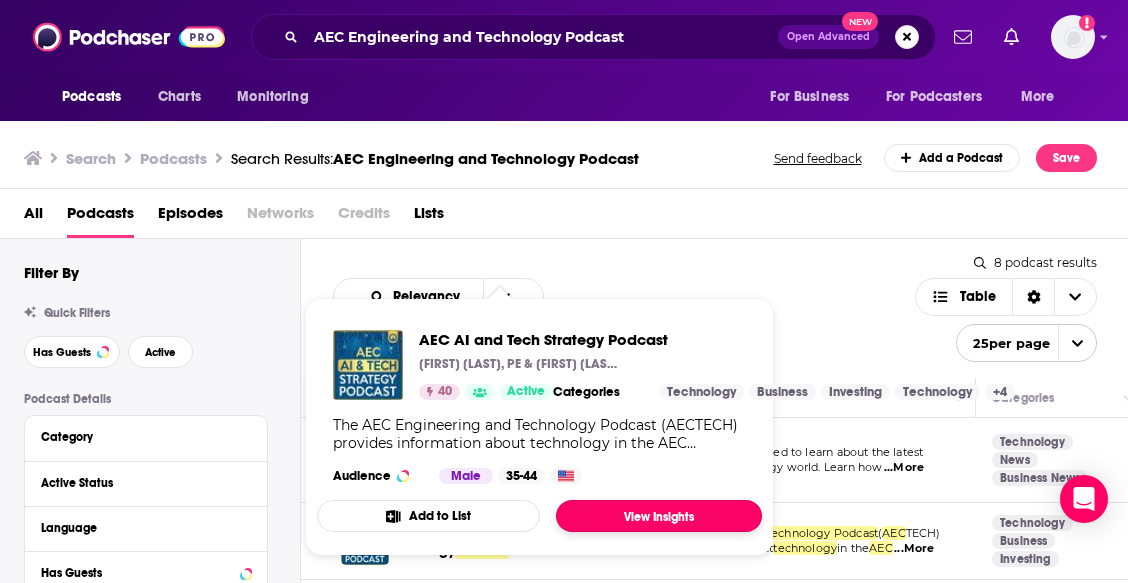 click on "View Insights" at bounding box center [659, 516] 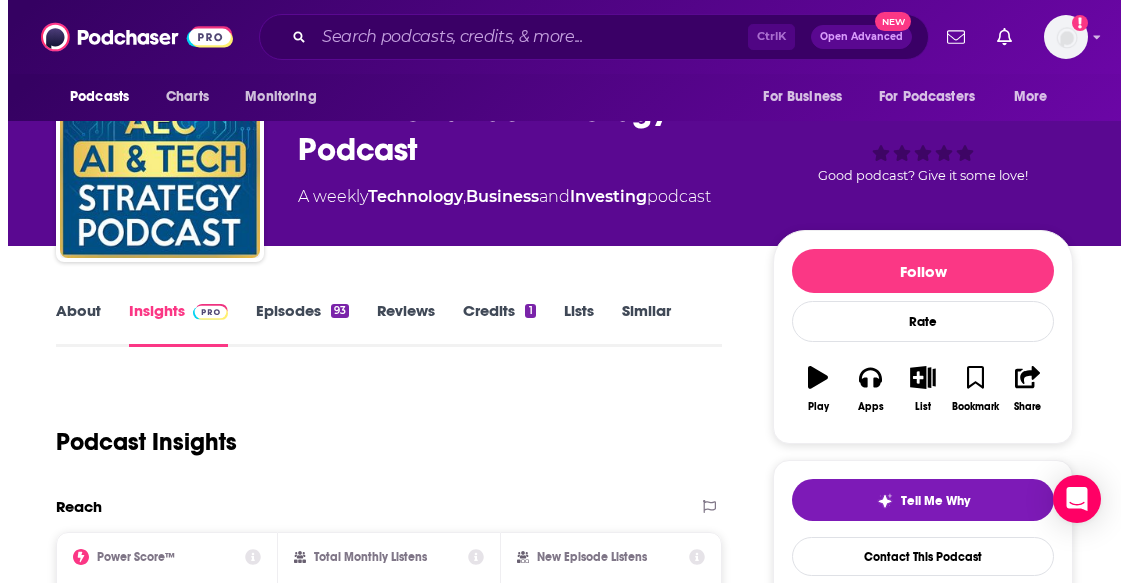 scroll, scrollTop: 0, scrollLeft: 0, axis: both 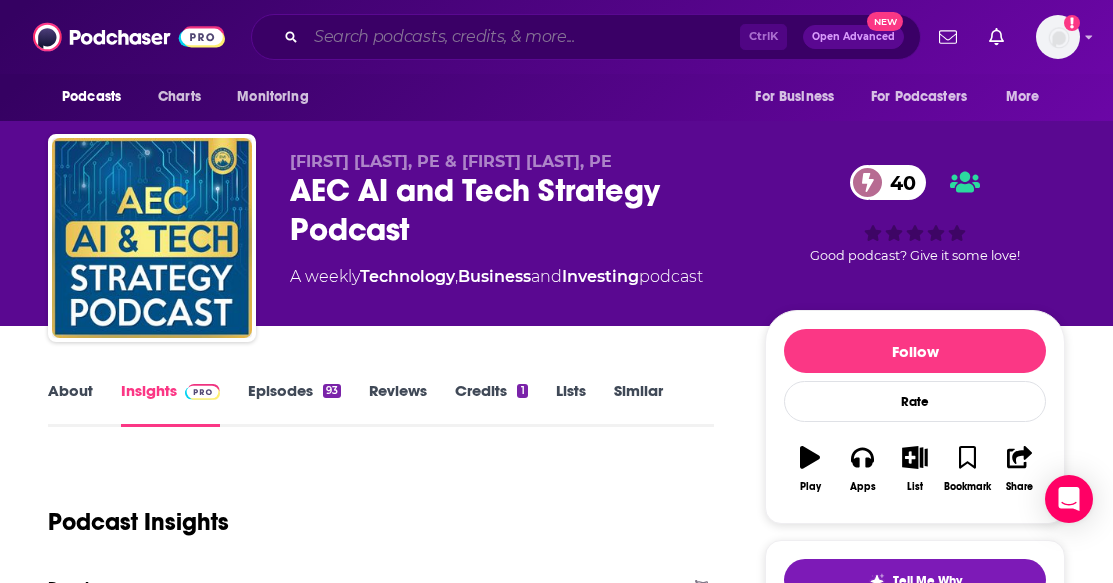 click at bounding box center [523, 37] 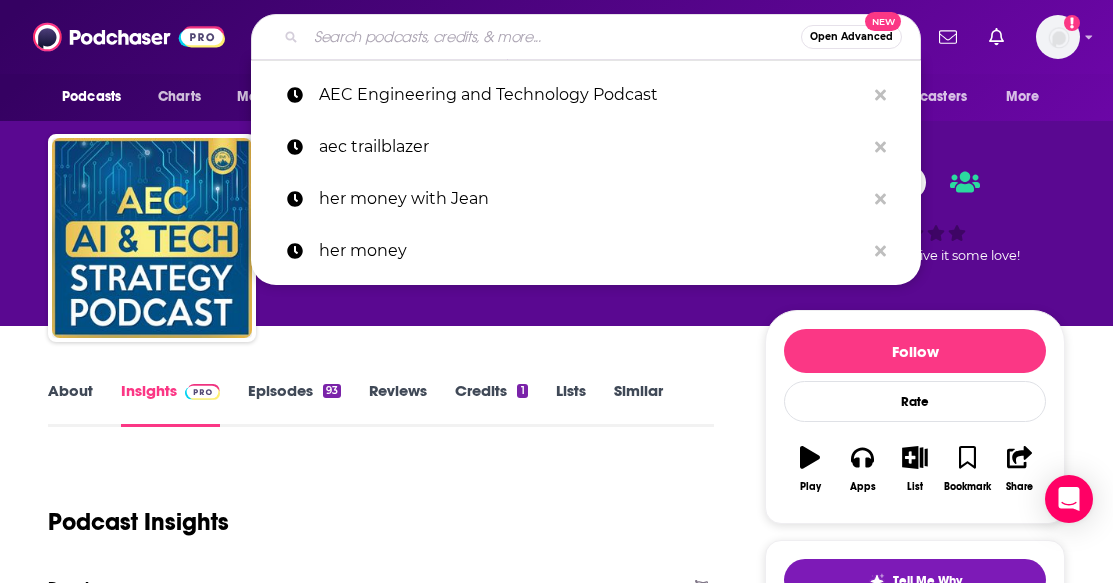 paste on "Transform Your Workplace" 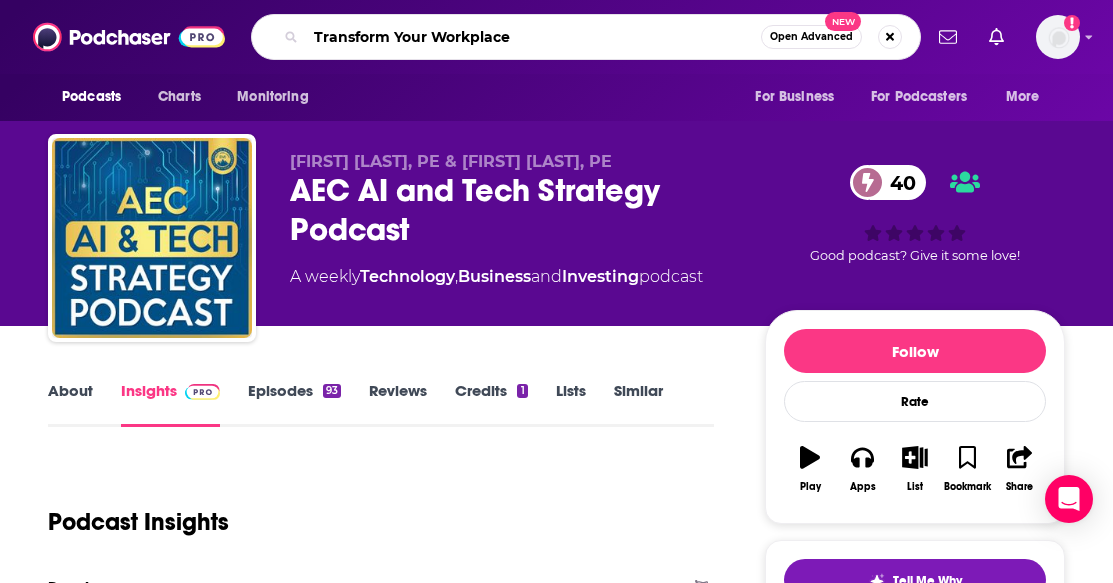 type on "Transform Your Workplace" 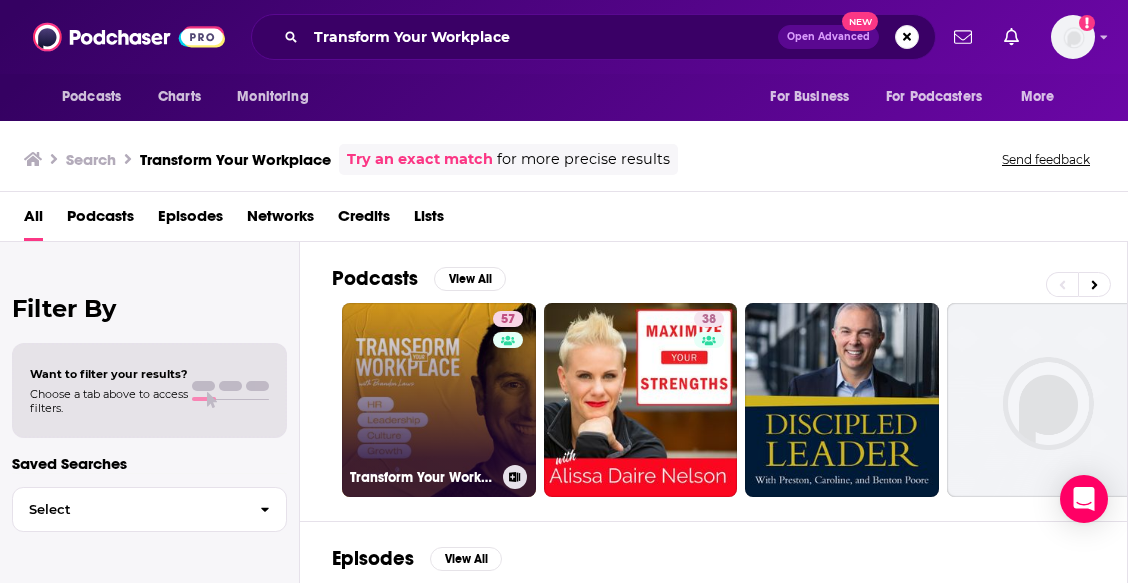 click on "57 Transform Your Workplace" at bounding box center (439, 400) 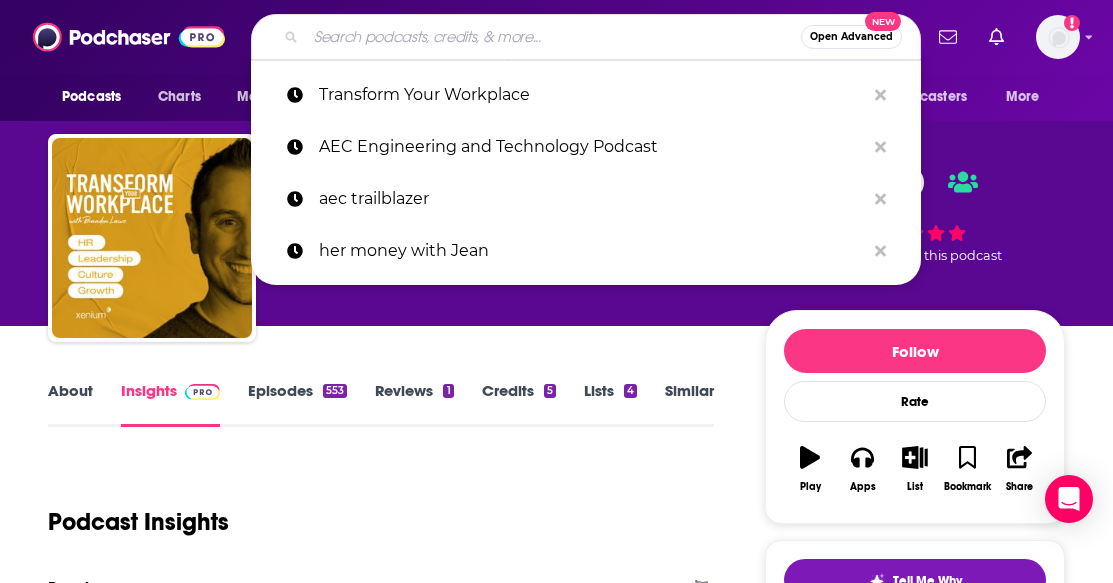 click at bounding box center (553, 37) 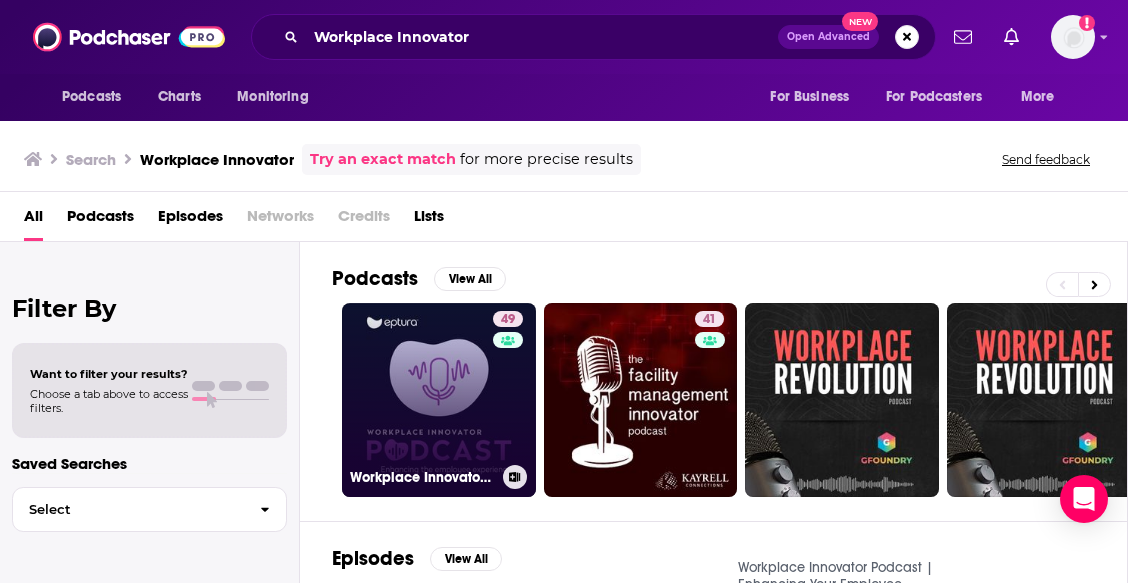 click on "49 Workplace Innovator Podcast | Enhancing Your Employee Experience | Facility Management | CRE | Digital Workplace Technology" at bounding box center [439, 400] 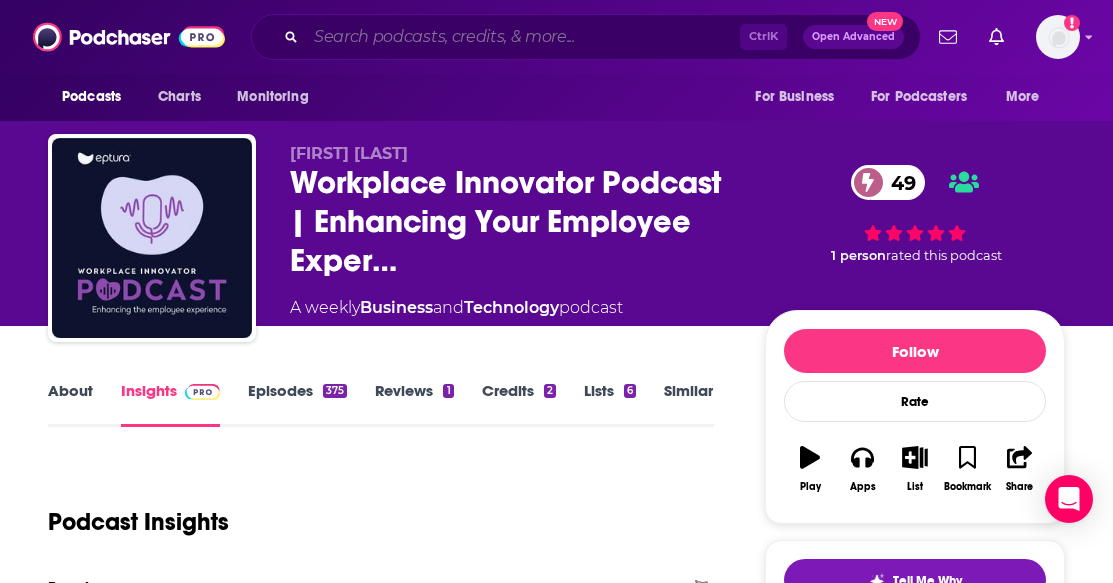 click at bounding box center (523, 37) 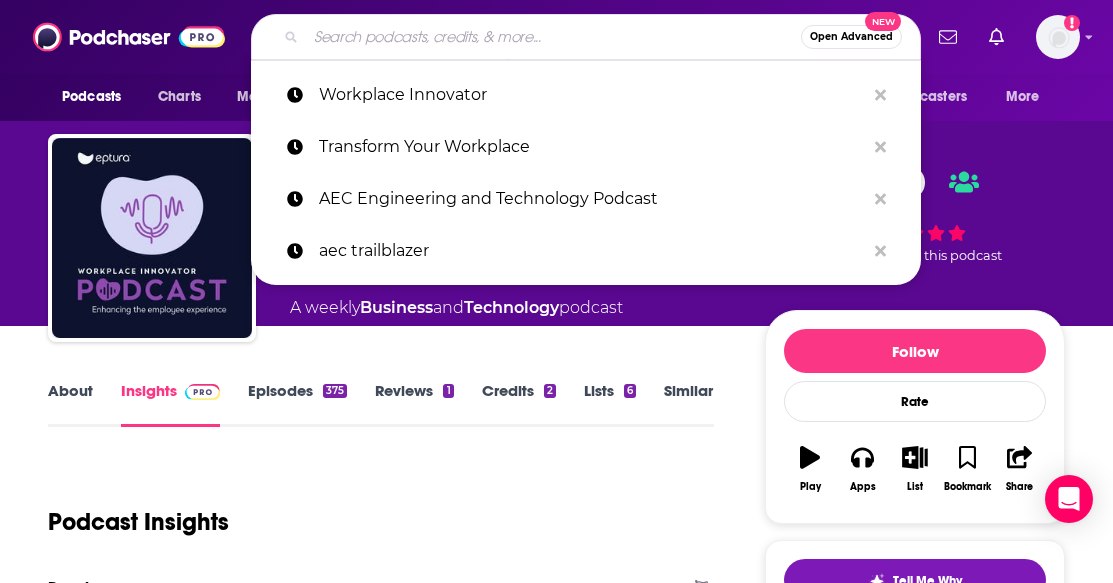 paste on "Let's Talk Business SC" 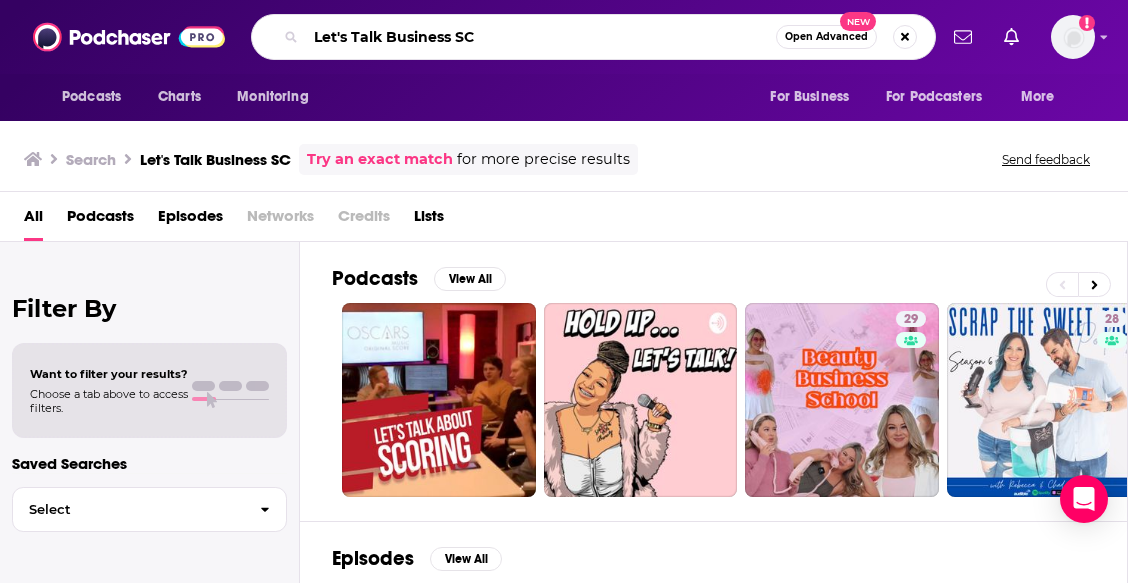 drag, startPoint x: 398, startPoint y: 34, endPoint x: 225, endPoint y: 30, distance: 173.04623 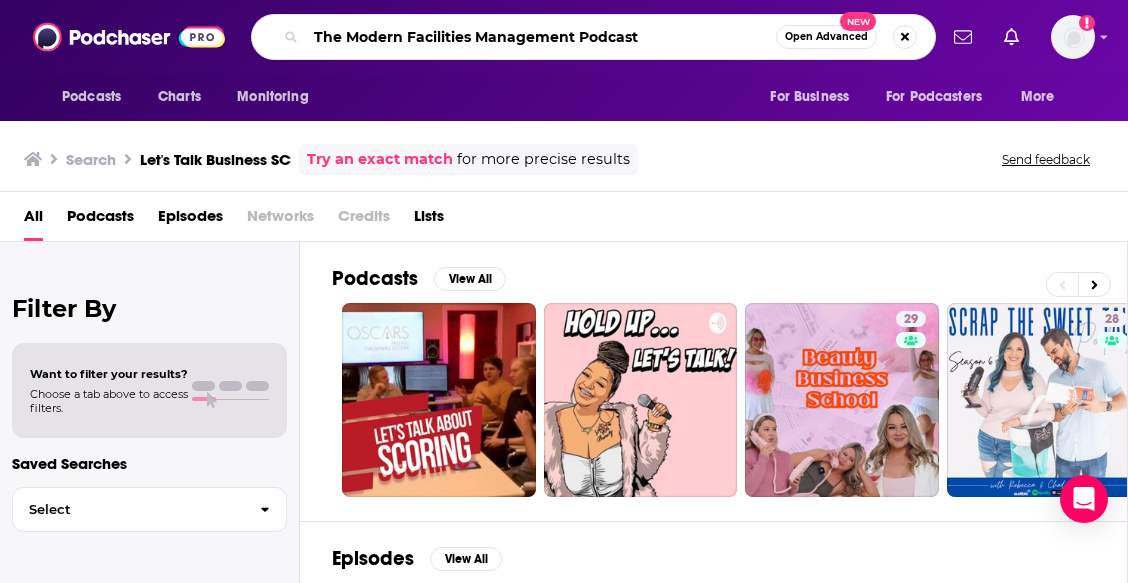 type on "The Modern Facilities Management Podcast" 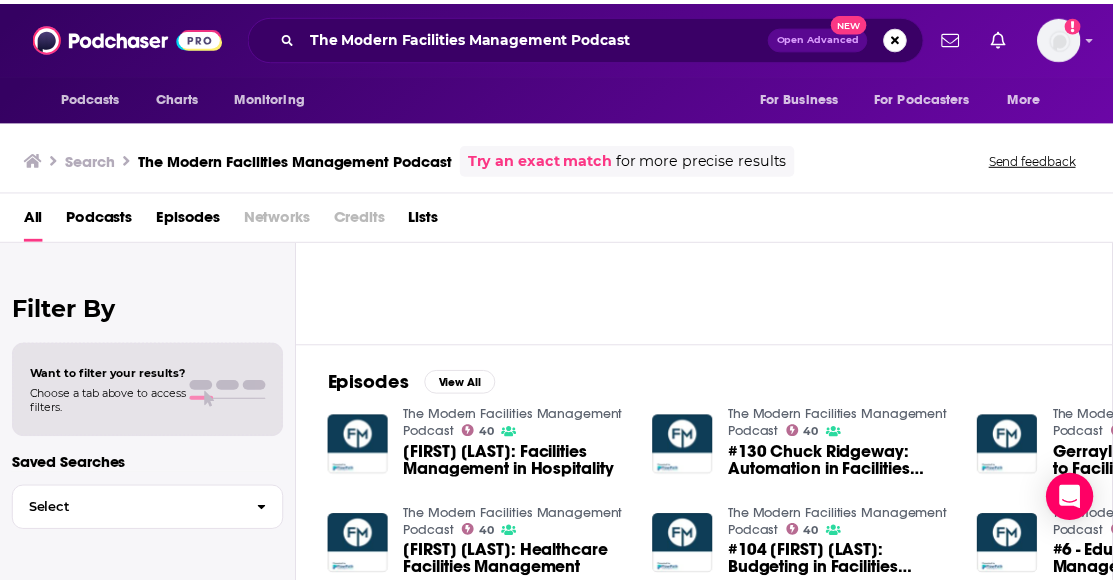 scroll, scrollTop: 200, scrollLeft: 0, axis: vertical 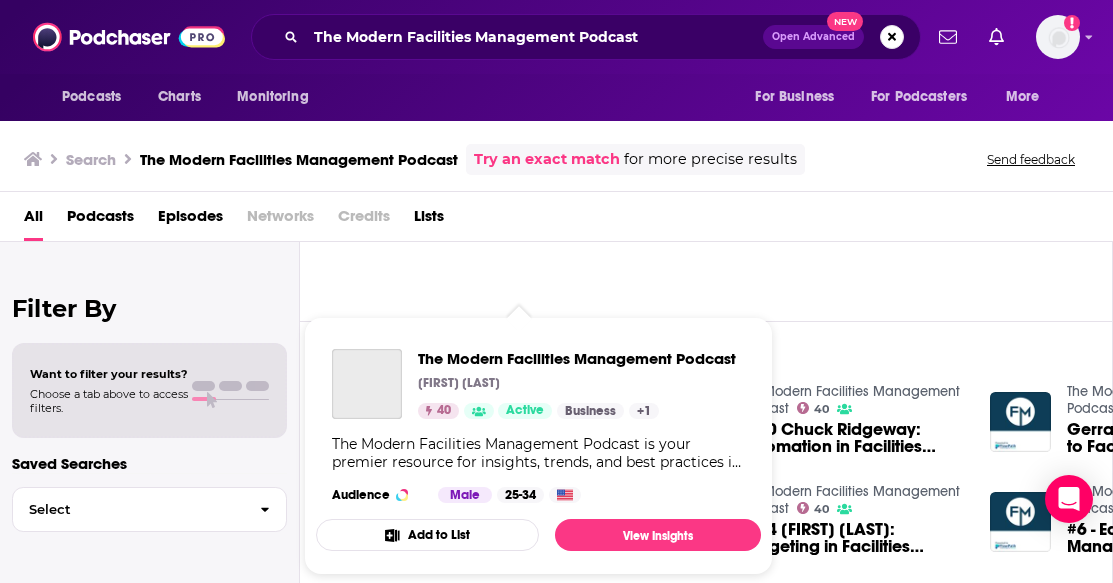 click on "Podcasts Charts Monitoring The Modern Facilities Management Podcast Open Advanced New For Business For Podcasters More Add a profile image Podcasts Charts Monitoring For Business For Podcasters More Search The Modern Facilities Management Podcast Try an exact match for more precise results Send feedback All Podcasts Episodes Networks Credits Lists Filter By Want to filter your results? Choose a tab above to access filters. Saved Searches Select Podcasts View All 40 Episodes View All The Modern Facilities Management Podcast 40 Bob Miller: Facilities Management in Hospitality The Modern Facilities Management Podcast 40 #130 Chuck Ridgeway: Automation in Facilities Management The Modern Facilities Management Podcast 40 Gerrayl Bryson: From Military to Facilities Management The Modern Facilities Management Podcast 40 Steven Atkins: Healthcare Facilities Management The Modern Facilities Management Podcast 40 #104 David Miller: Budgeting in Facilities Management The Modern Facilities Management Podcast 40 40 40 40" at bounding box center (556, 291) 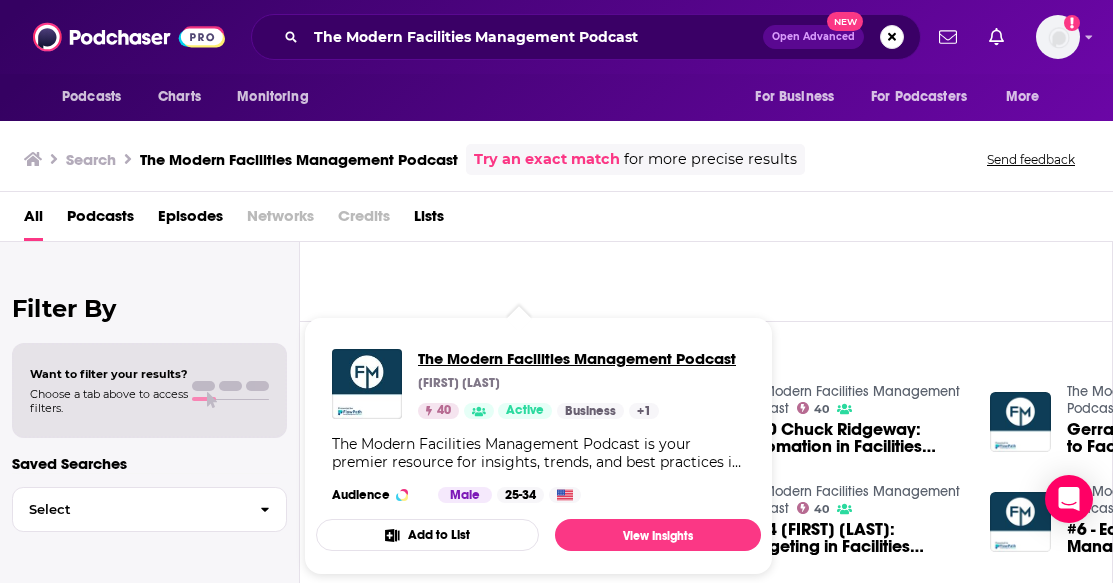 click on "The Modern Facilities Management Podcast" at bounding box center [577, 358] 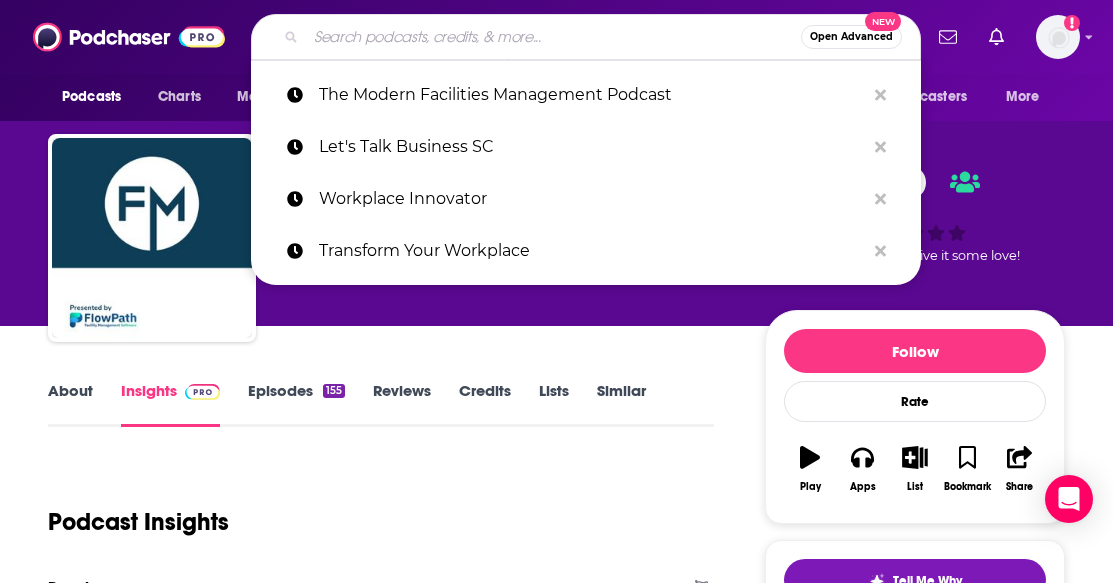 click at bounding box center (553, 37) 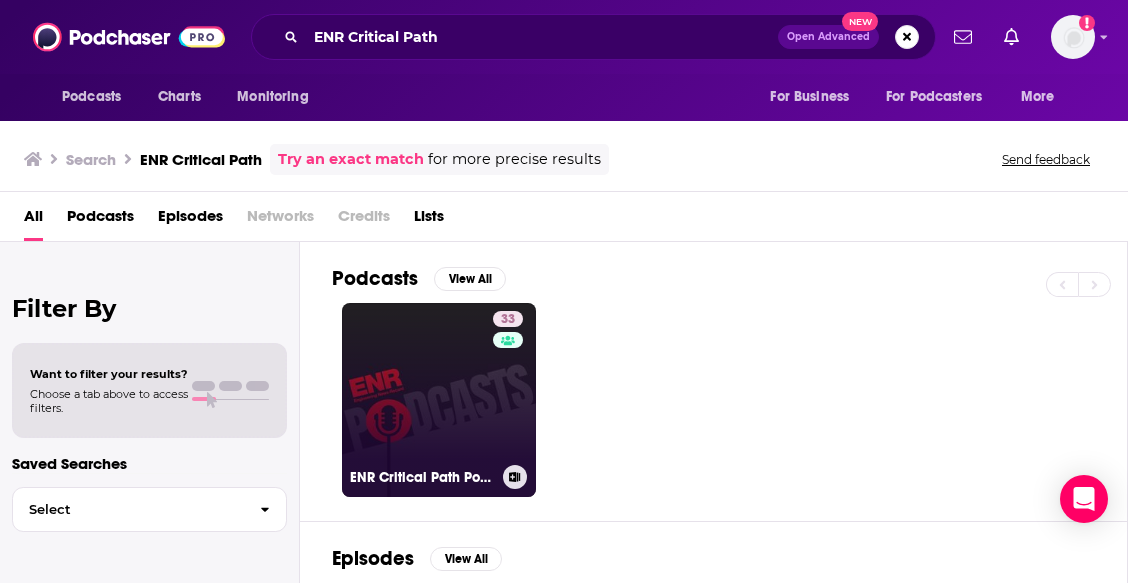 click on "33 ENR Critical Path Podcast" at bounding box center [439, 400] 